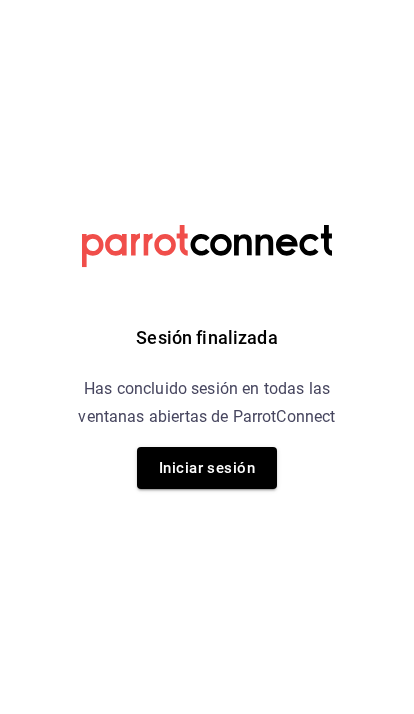 scroll, scrollTop: 0, scrollLeft: 0, axis: both 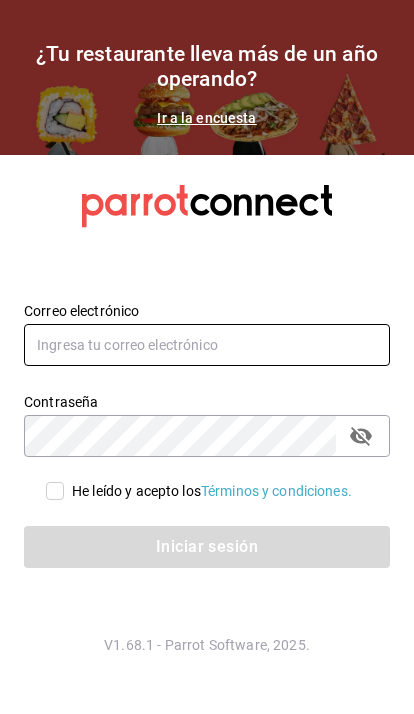 click at bounding box center (207, 345) 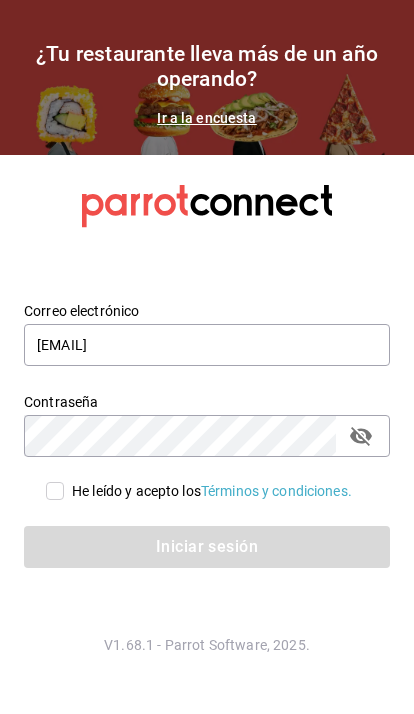 click on "He leído y acepto los  Términos y condiciones." at bounding box center [55, 491] 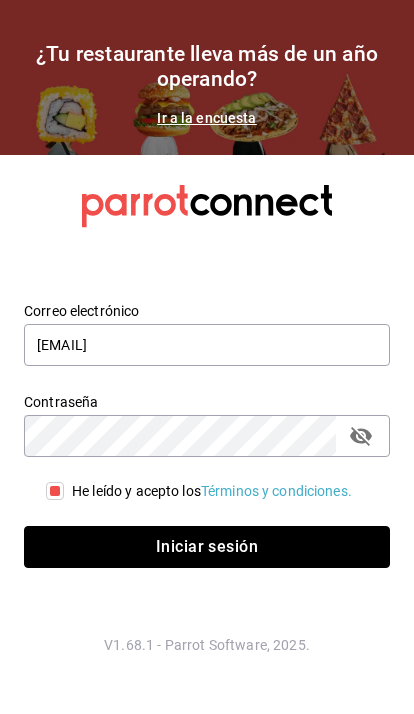 click on "Iniciar sesión" at bounding box center [207, 547] 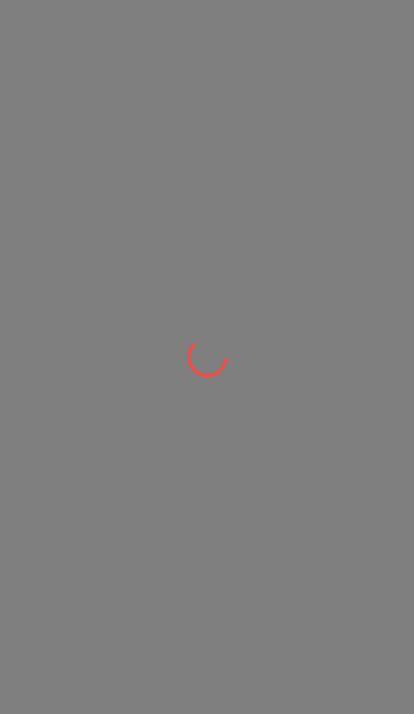 scroll, scrollTop: 0, scrollLeft: 0, axis: both 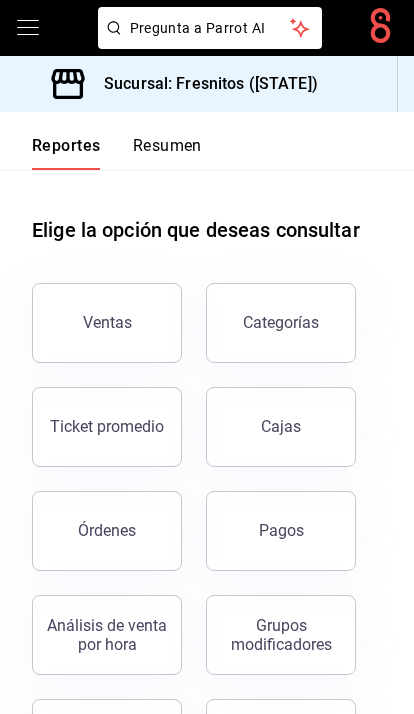 click on "Pregunta a Parrot AI" at bounding box center [207, 28] 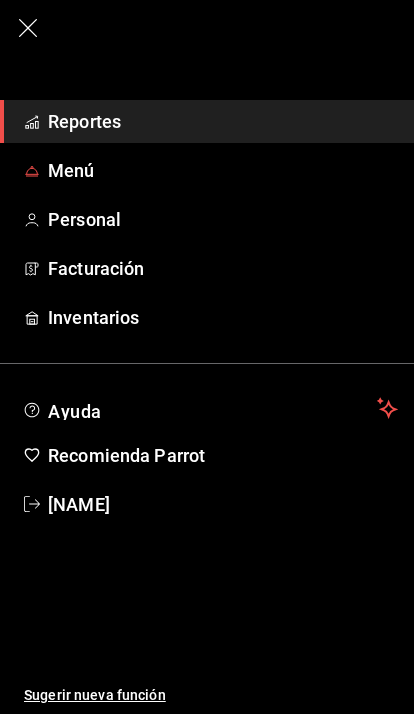 click on "Menú" at bounding box center (223, 170) 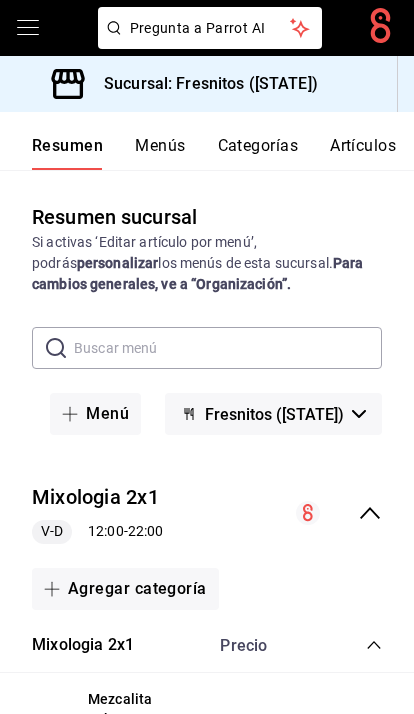 click at bounding box center (228, 348) 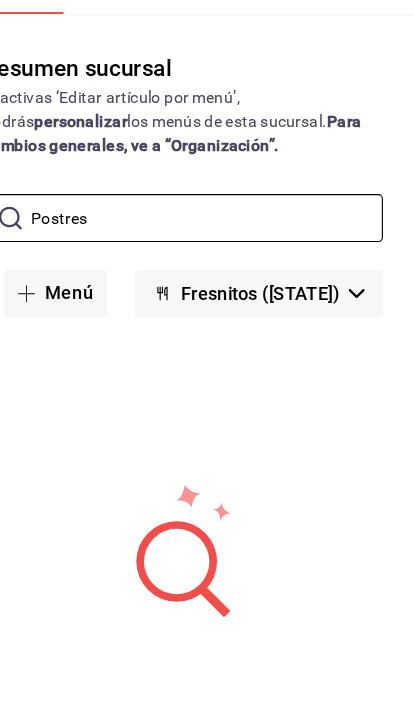 type on "Postres" 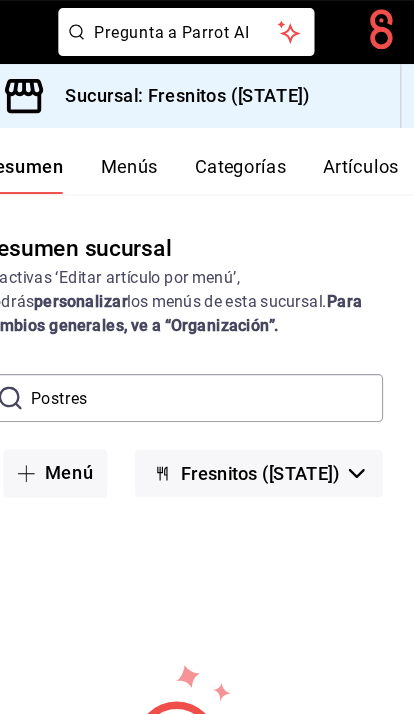 scroll, scrollTop: 0, scrollLeft: 0, axis: both 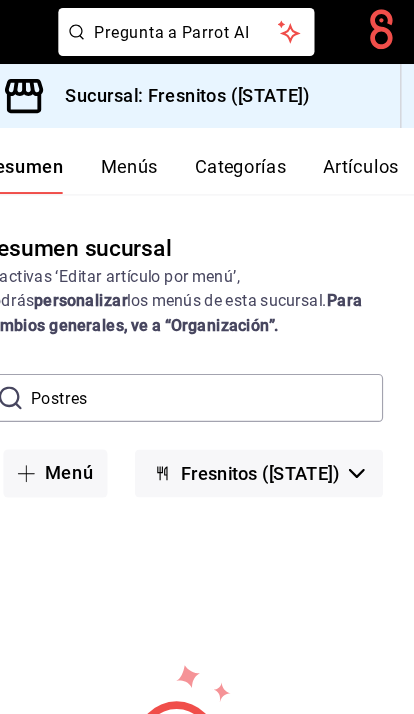 click on "Menús" at bounding box center [160, 153] 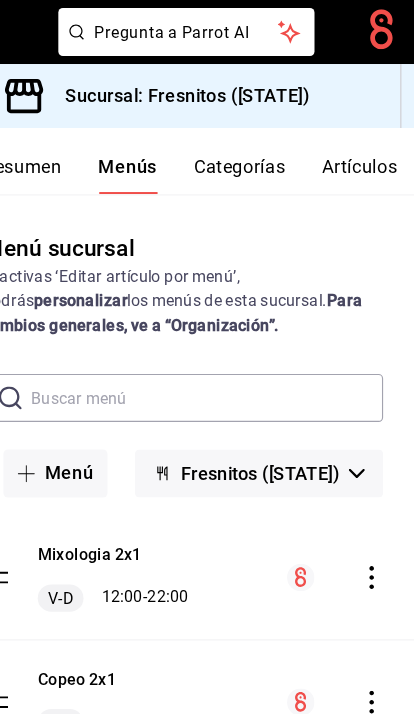 click at bounding box center (228, 348) 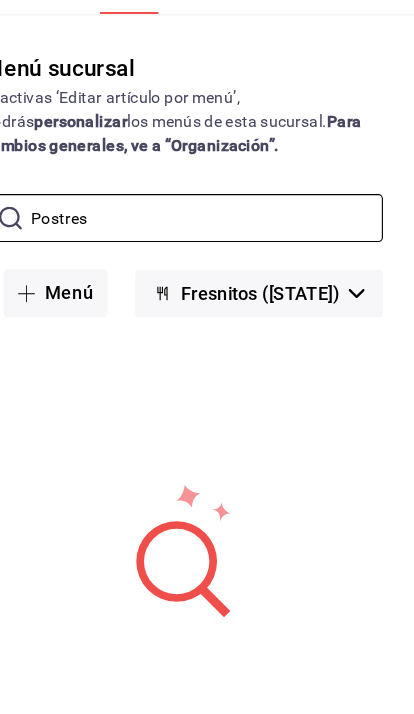 type on "Postres" 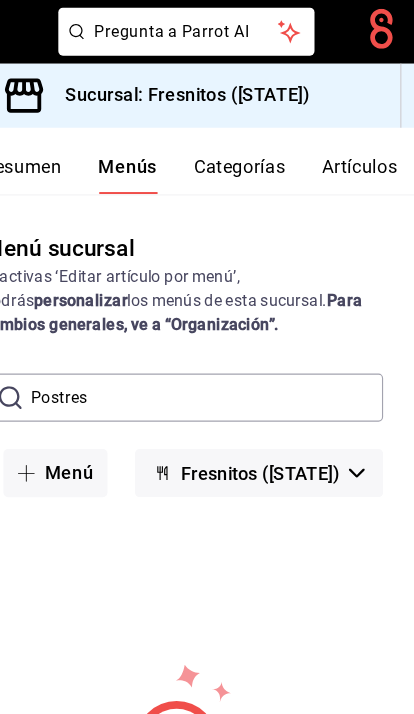 scroll, scrollTop: 0, scrollLeft: 0, axis: both 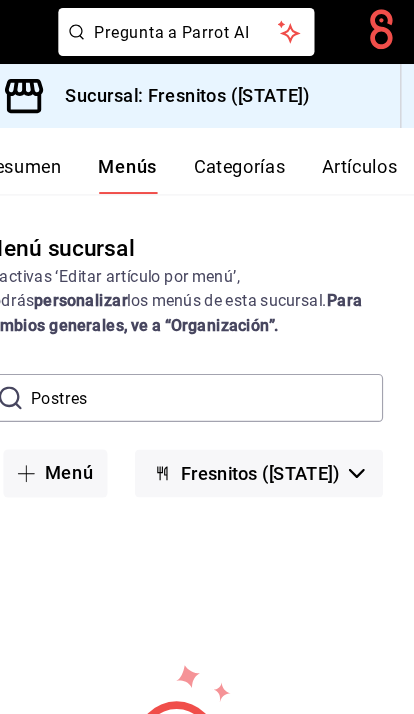 click on "Categorías" at bounding box center [257, 153] 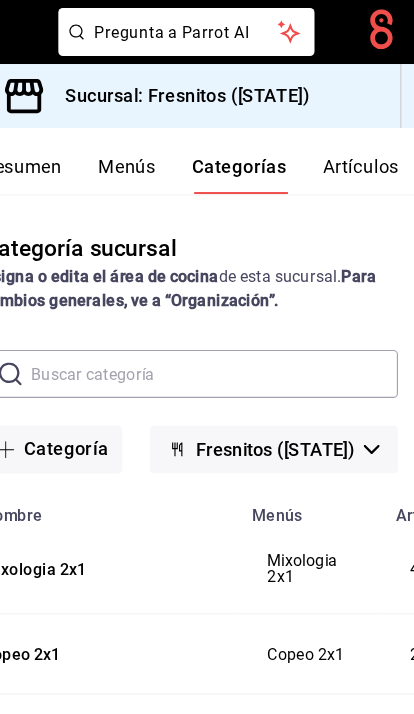 click at bounding box center [234, 327] 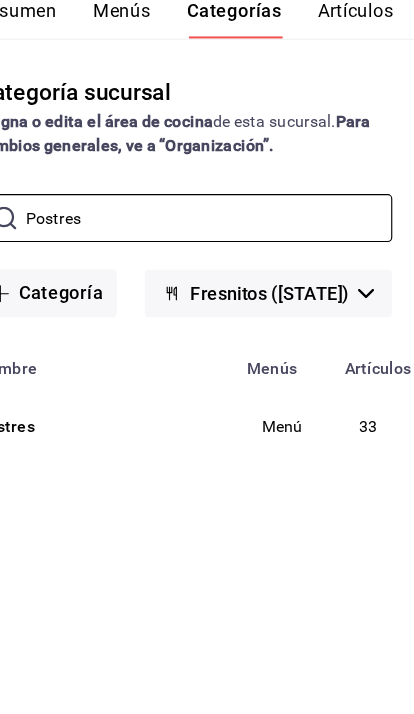 type on "Postres" 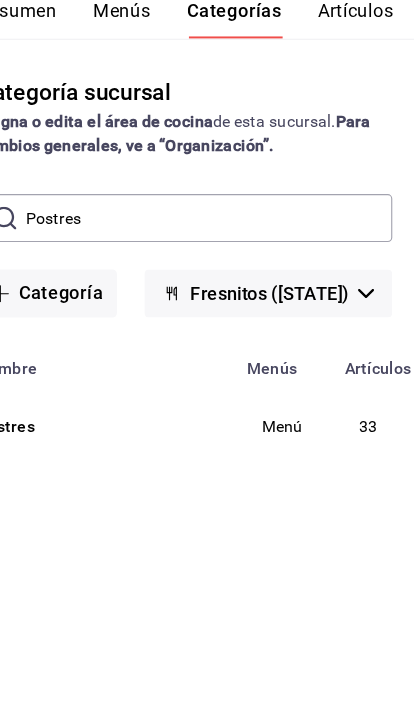 scroll, scrollTop: 47, scrollLeft: 0, axis: vertical 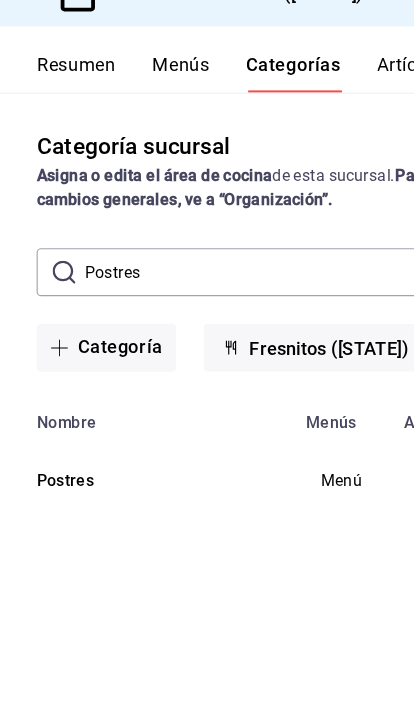 click on "Postres" at bounding box center [132, 509] 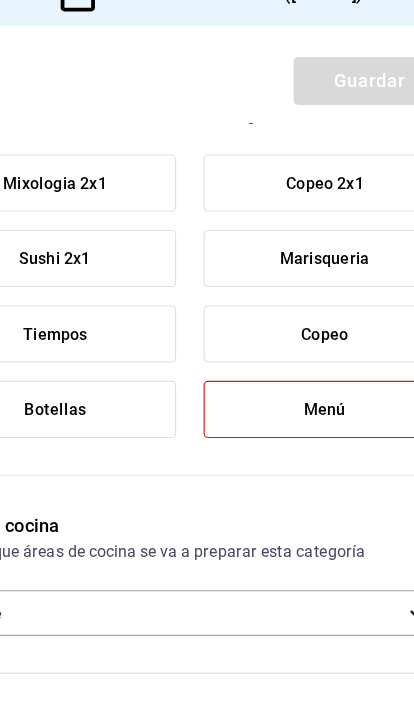 scroll, scrollTop: 133, scrollLeft: 0, axis: vertical 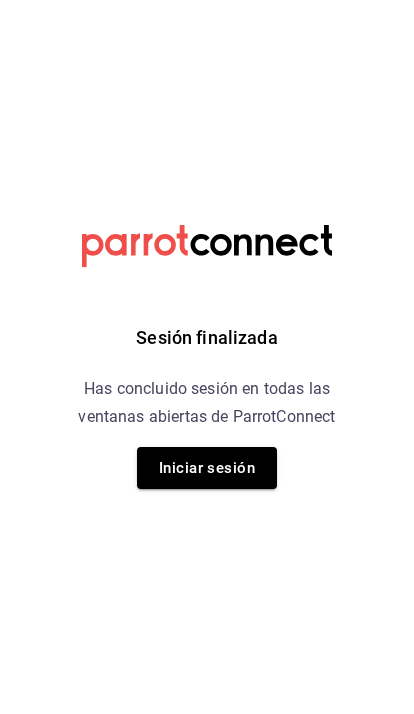 click on "Iniciar sesión" at bounding box center (207, 468) 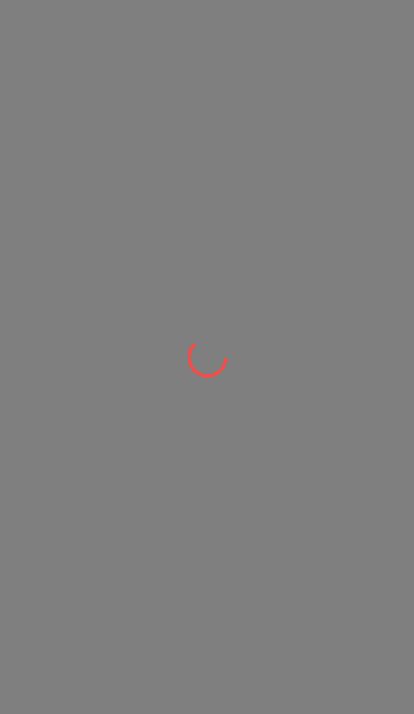 scroll, scrollTop: 0, scrollLeft: 0, axis: both 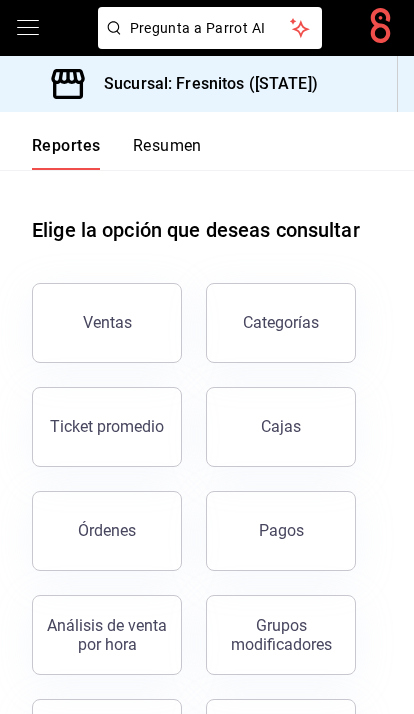 click 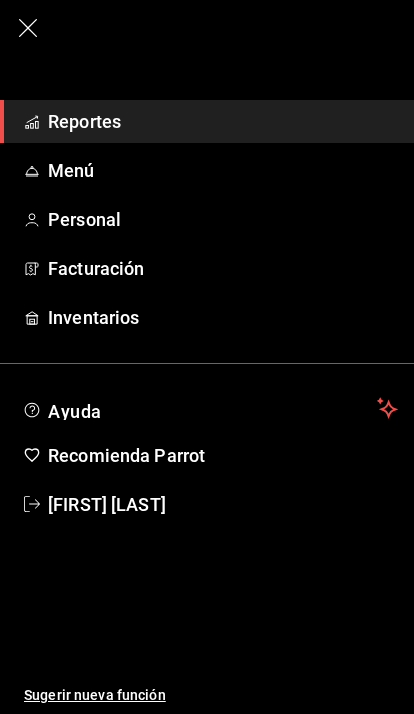 click on "Menú" at bounding box center [223, 170] 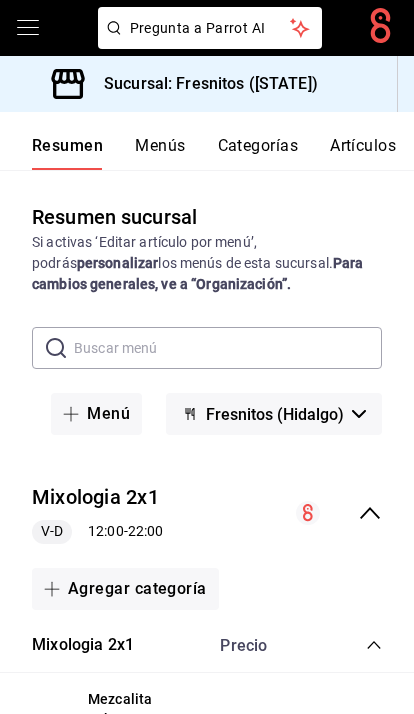 click on "Artículos" at bounding box center [363, 153] 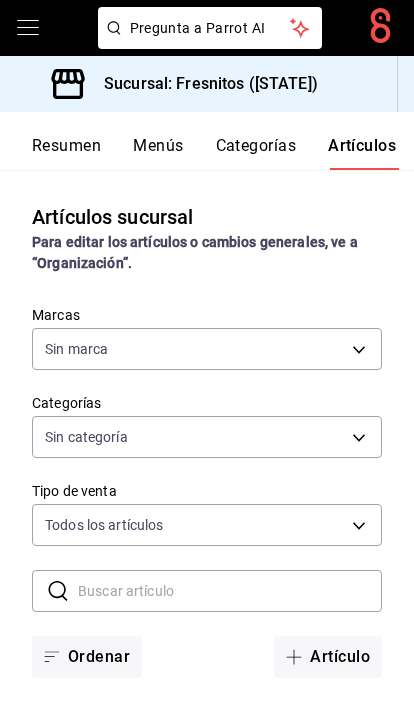 type on "0fbfff8c-341e-4e3b-85d8-6df2e864f0f7" 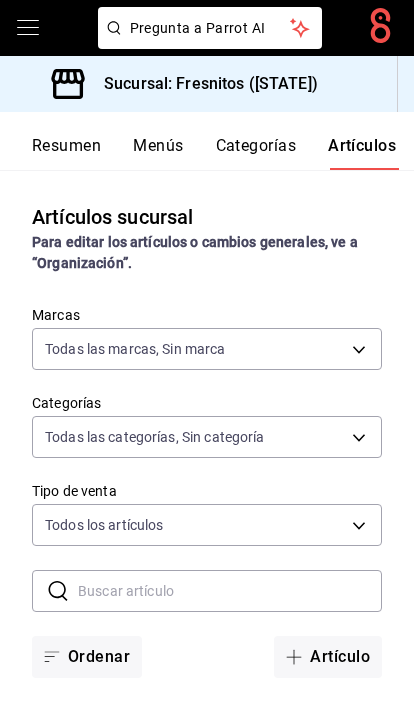 click at bounding box center [230, 591] 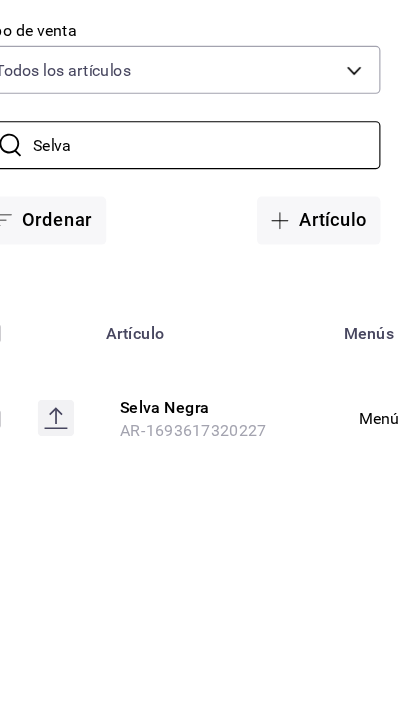 scroll, scrollTop: 130, scrollLeft: 0, axis: vertical 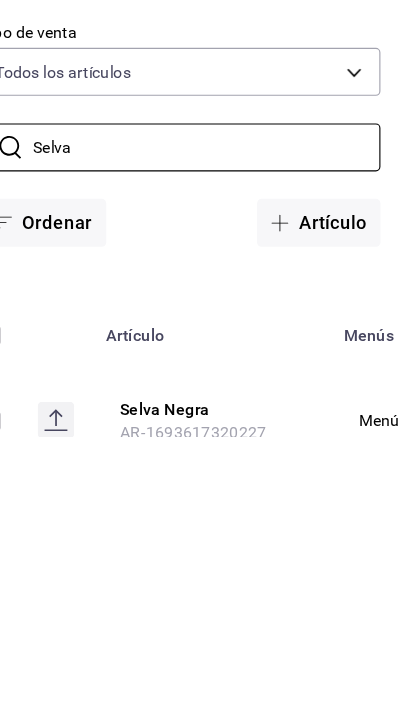 click on "Selva" at bounding box center [230, 461] 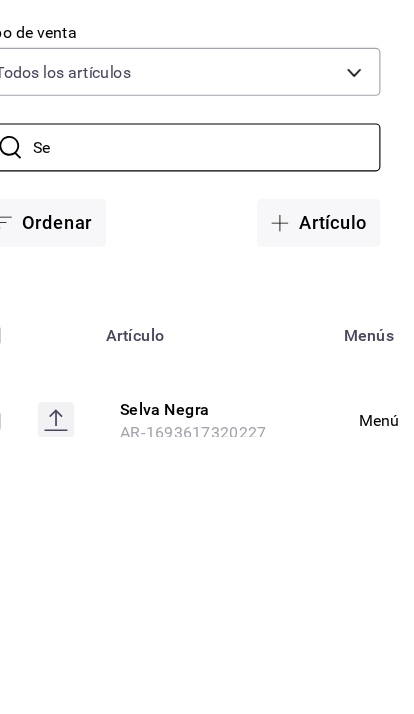 type on "S" 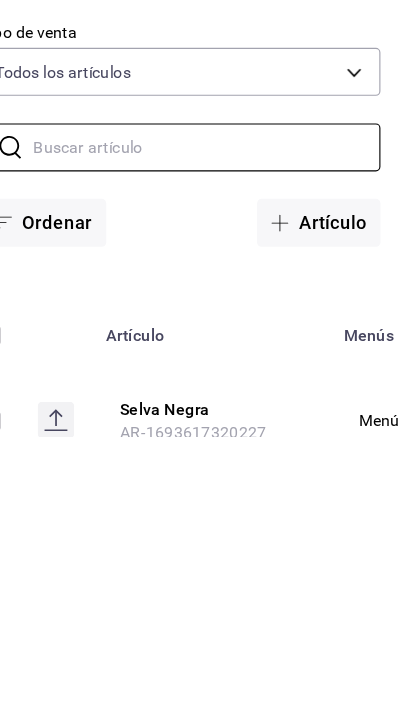 type on "Ñ" 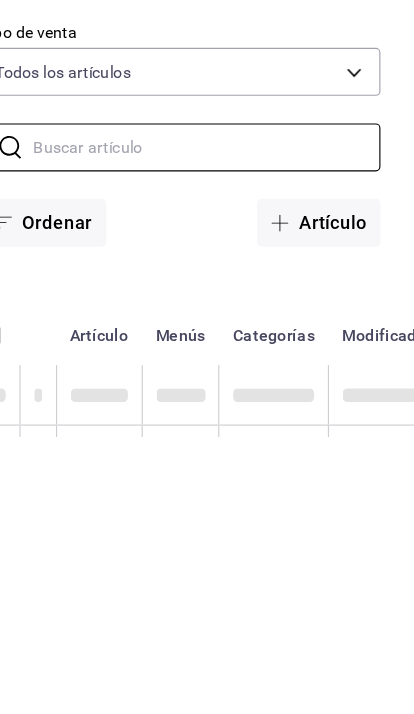 type on "C" 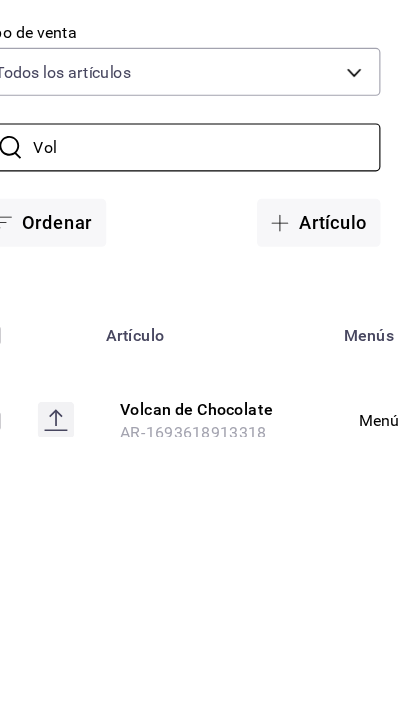 scroll, scrollTop: 0, scrollLeft: 0, axis: both 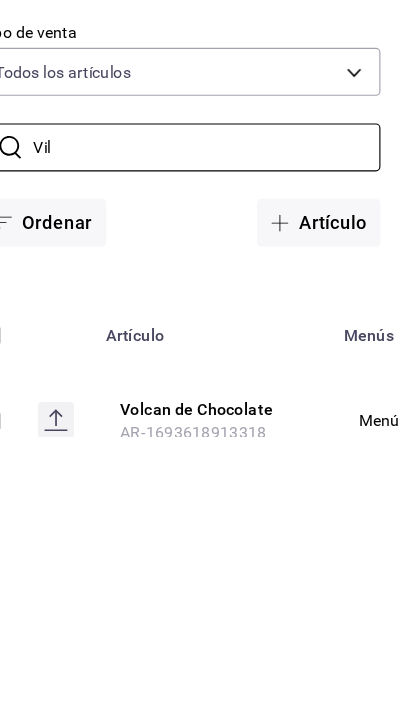 click on "Vil" at bounding box center [230, 461] 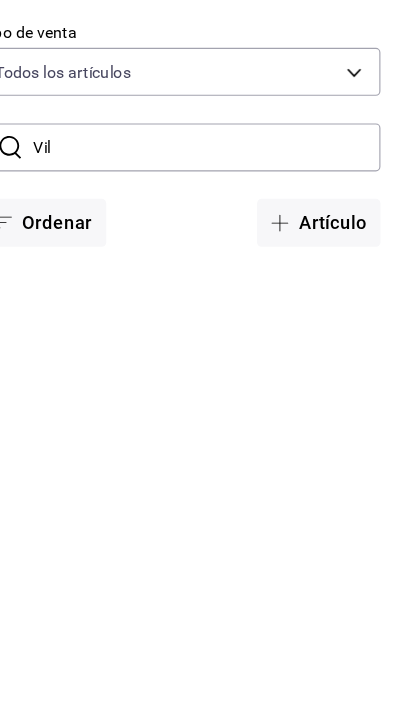 scroll, scrollTop: 81, scrollLeft: 0, axis: vertical 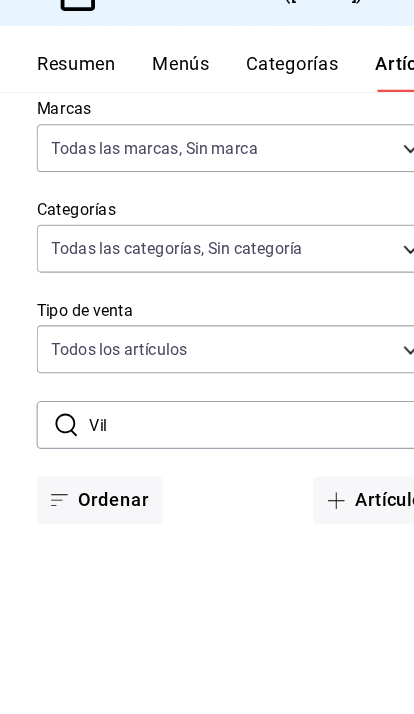 click on "Vil" at bounding box center [230, 461] 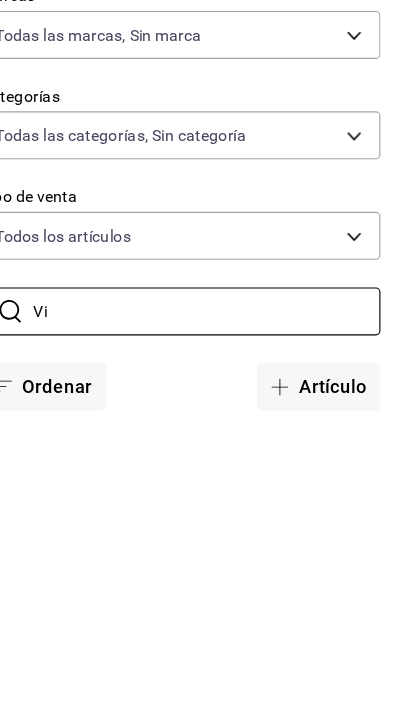type on "V" 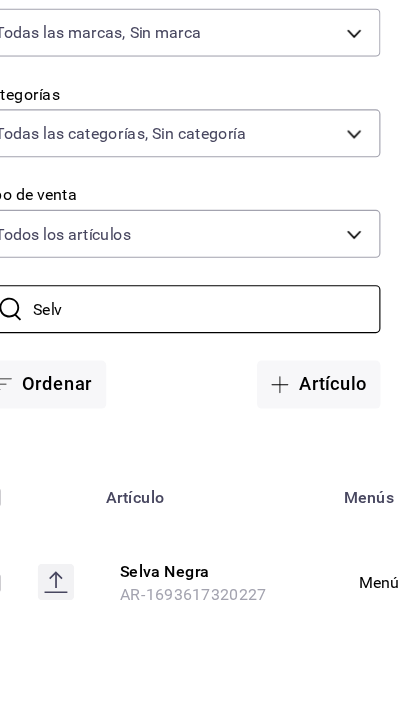 scroll, scrollTop: 130, scrollLeft: 0, axis: vertical 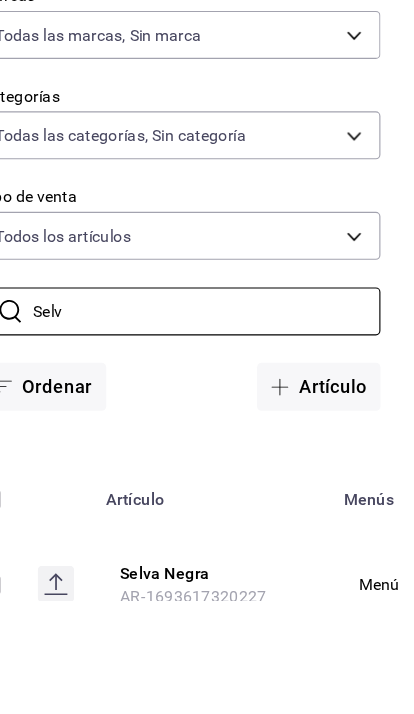type on "Selv" 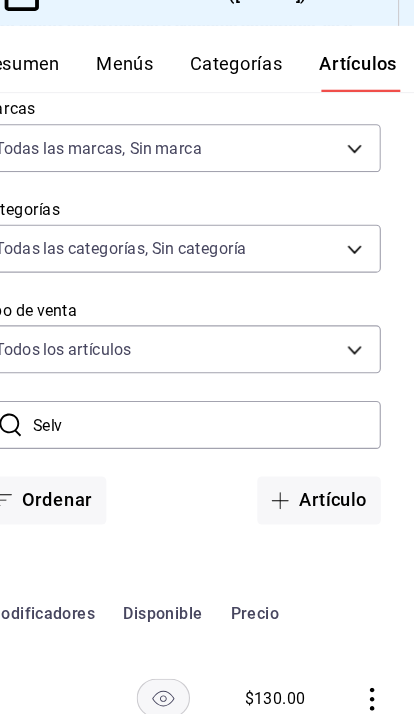 scroll, scrollTop: 0, scrollLeft: 496, axis: horizontal 